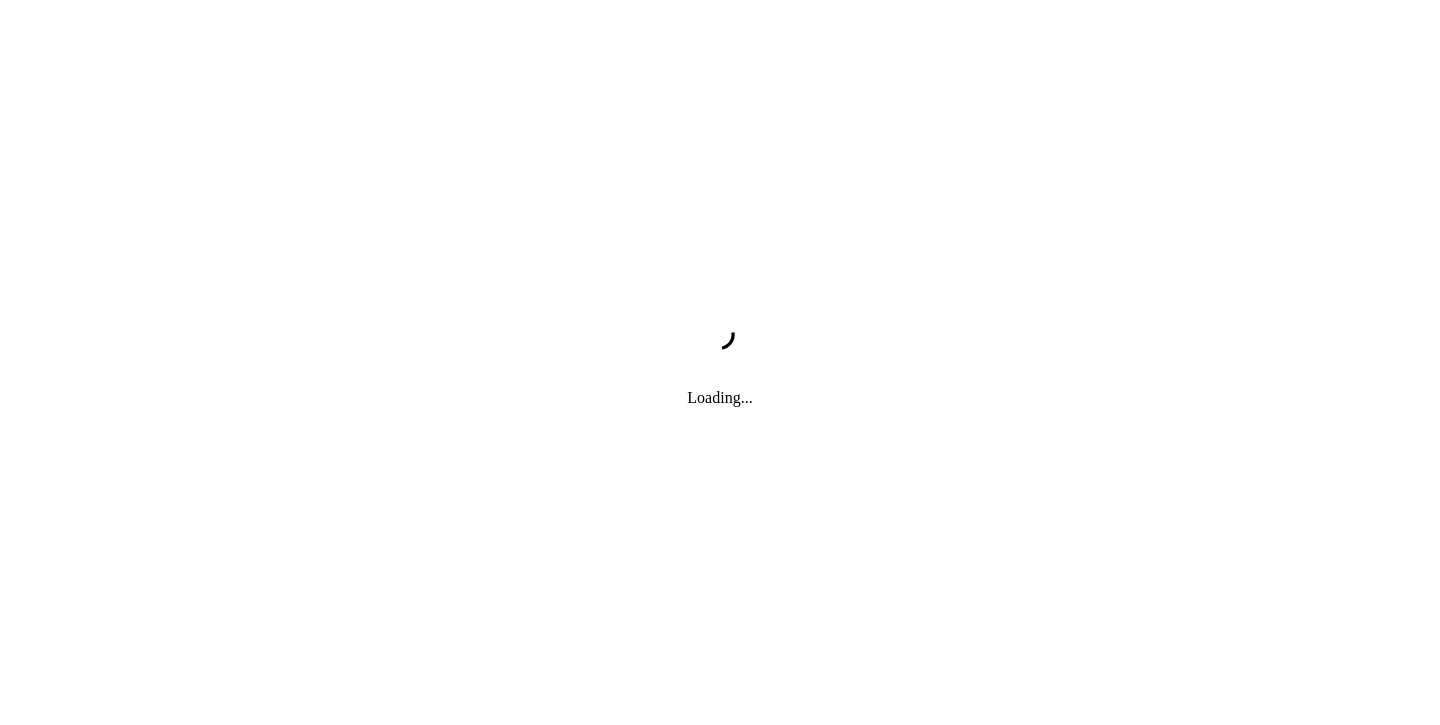 scroll, scrollTop: 0, scrollLeft: 0, axis: both 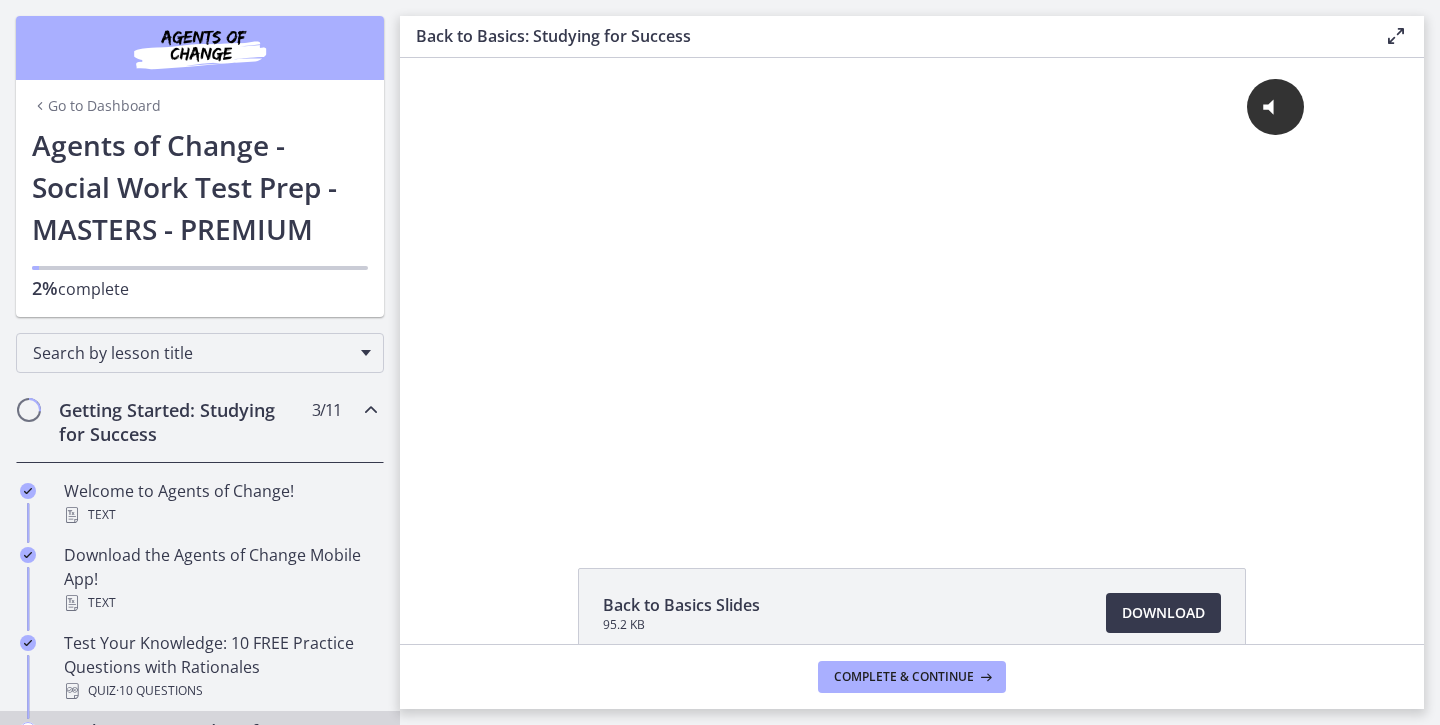 click on "Go to Dashboard" at bounding box center (96, 106) 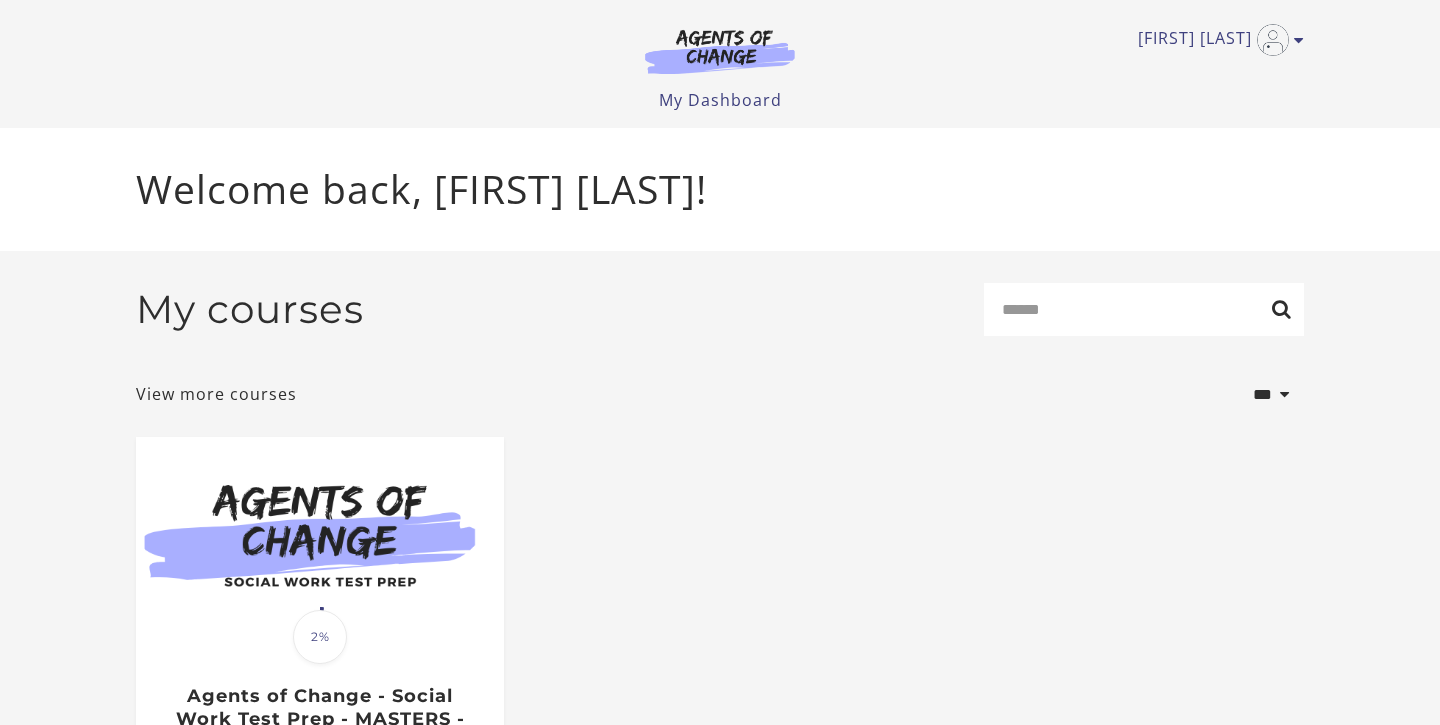 scroll, scrollTop: 0, scrollLeft: 0, axis: both 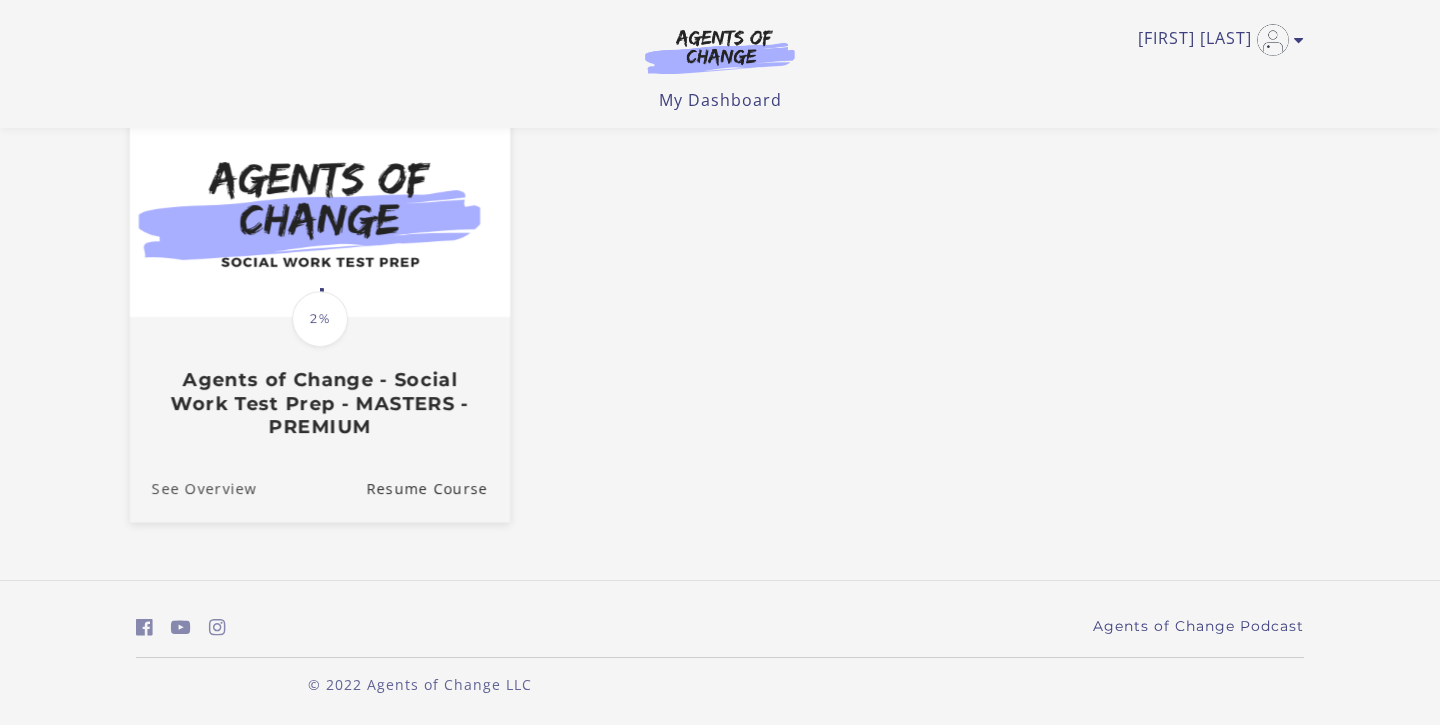 click on "See Overview" at bounding box center [193, 488] 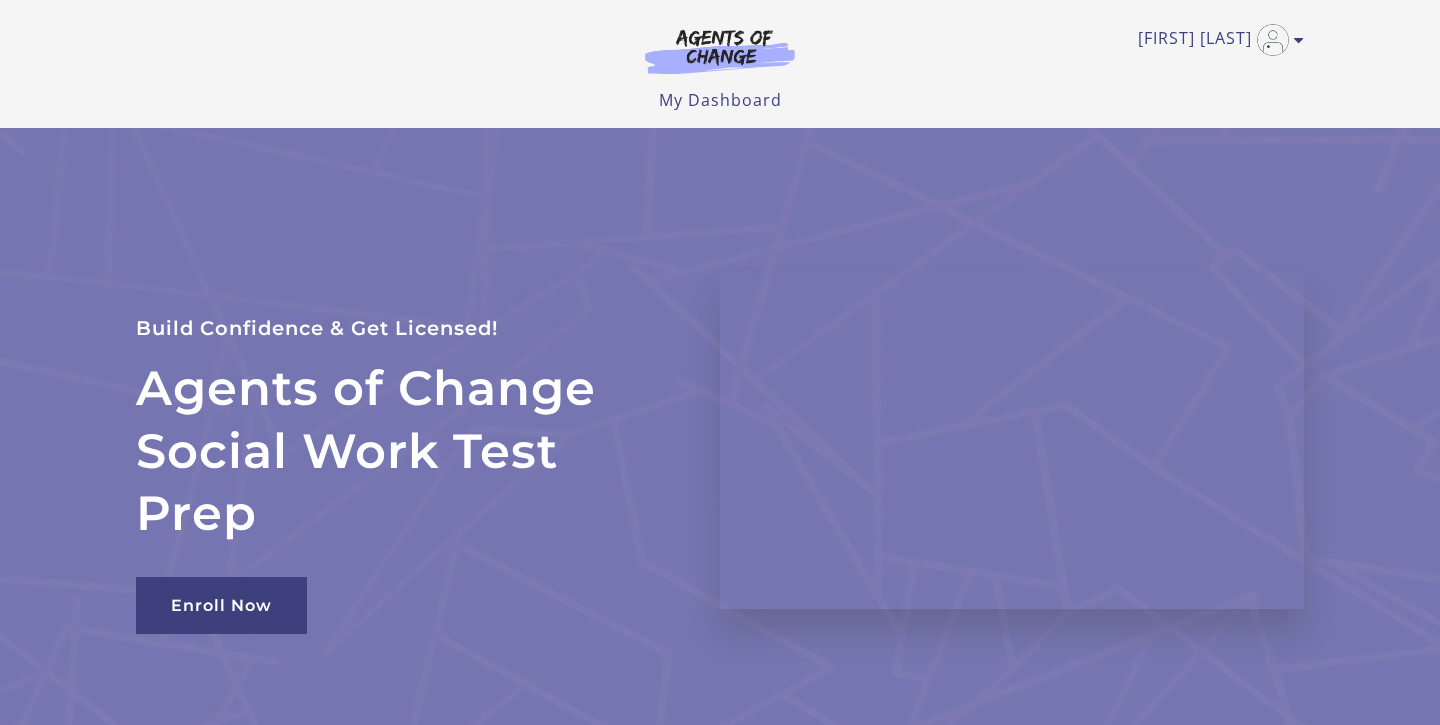 scroll, scrollTop: 0, scrollLeft: 0, axis: both 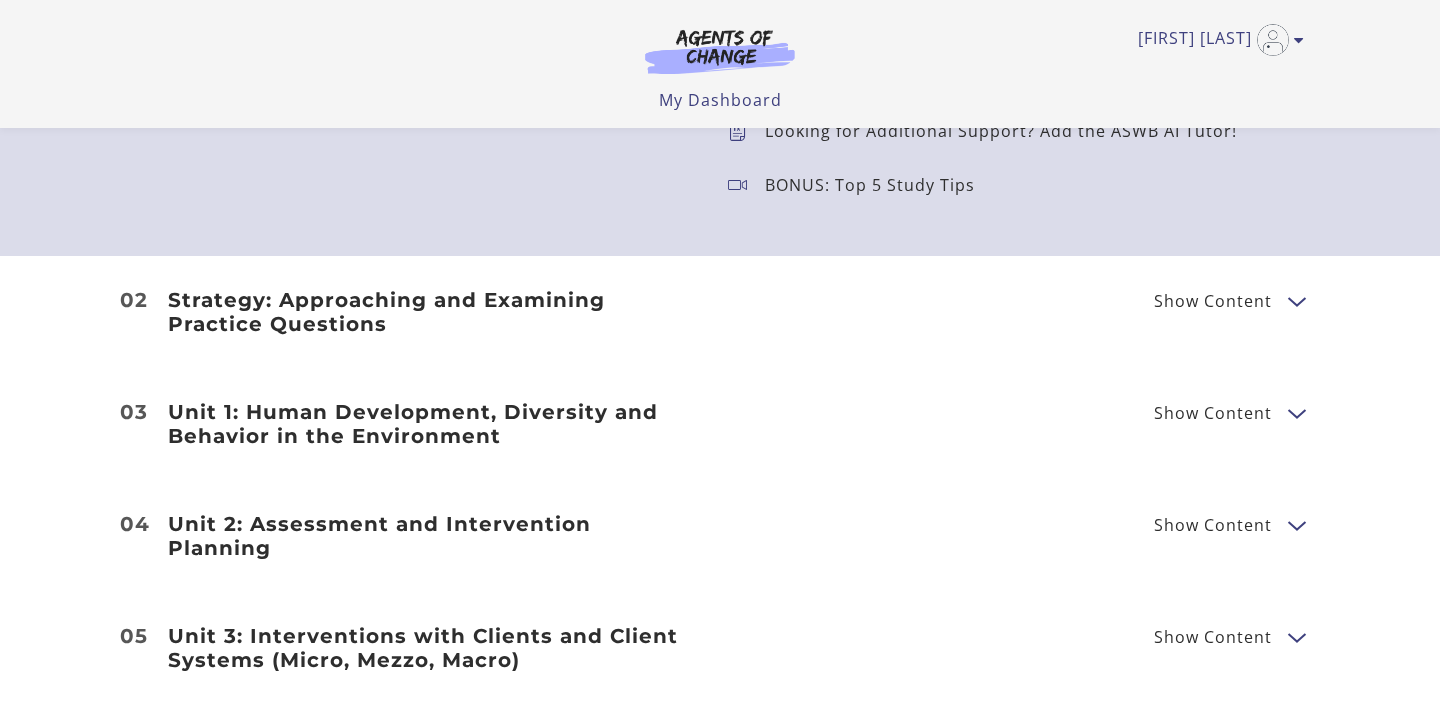 click at bounding box center (1296, 300) 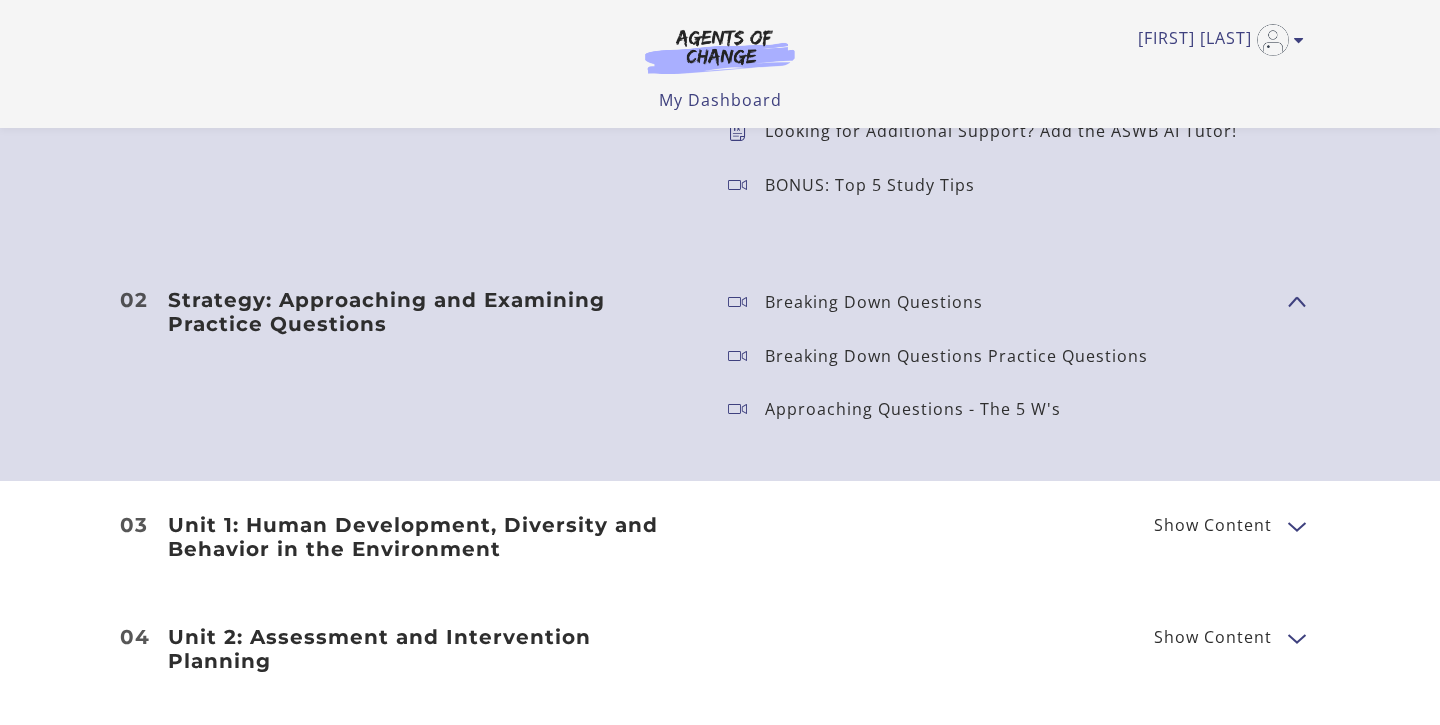click on "Show Content" at bounding box center (1288, 301) 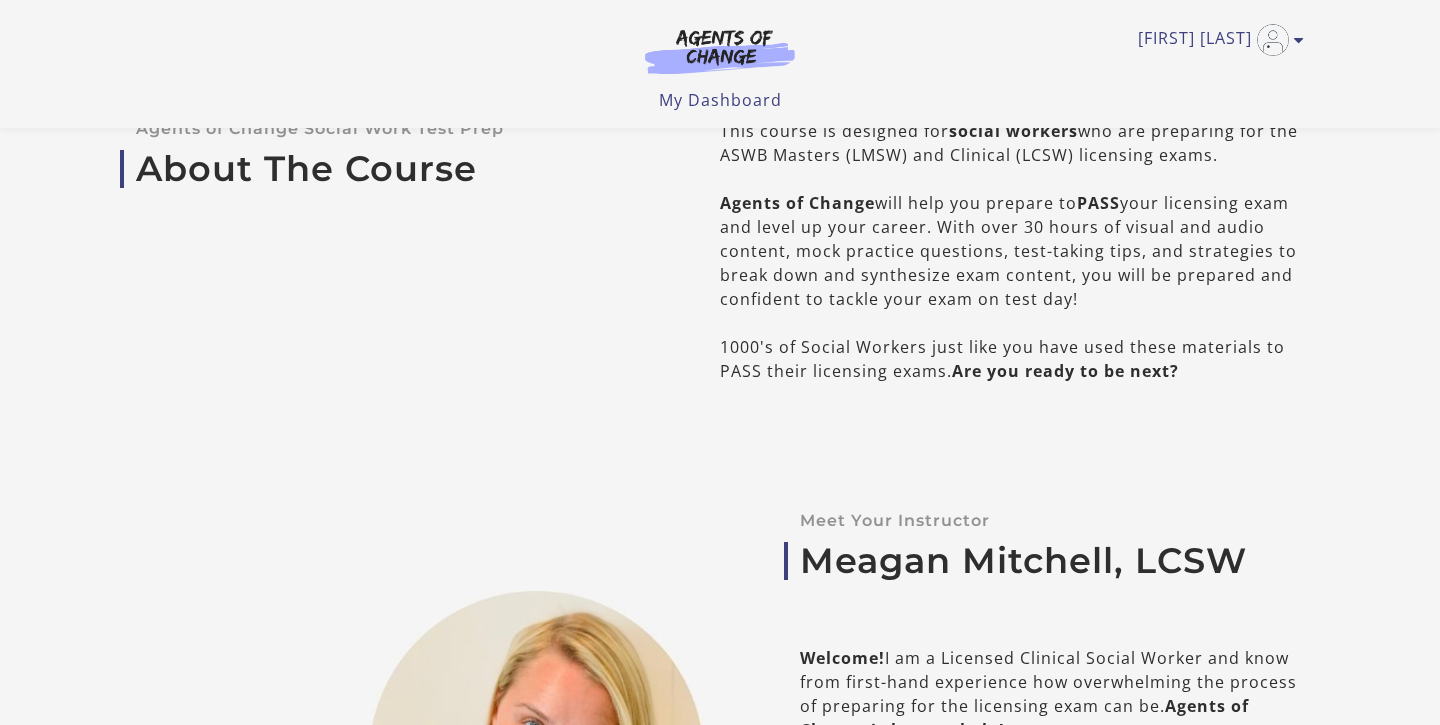 scroll, scrollTop: 0, scrollLeft: 0, axis: both 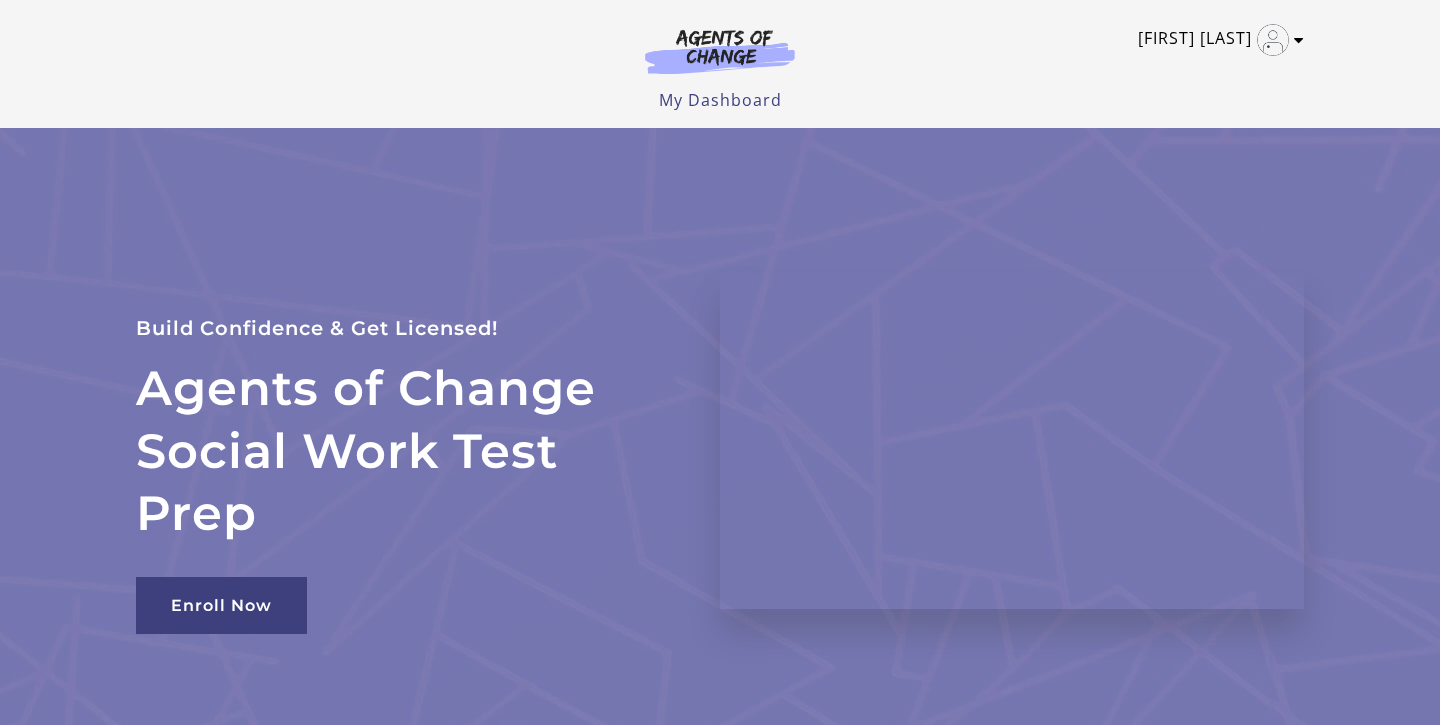click on "[FIRST] [LAST]" at bounding box center [1216, 40] 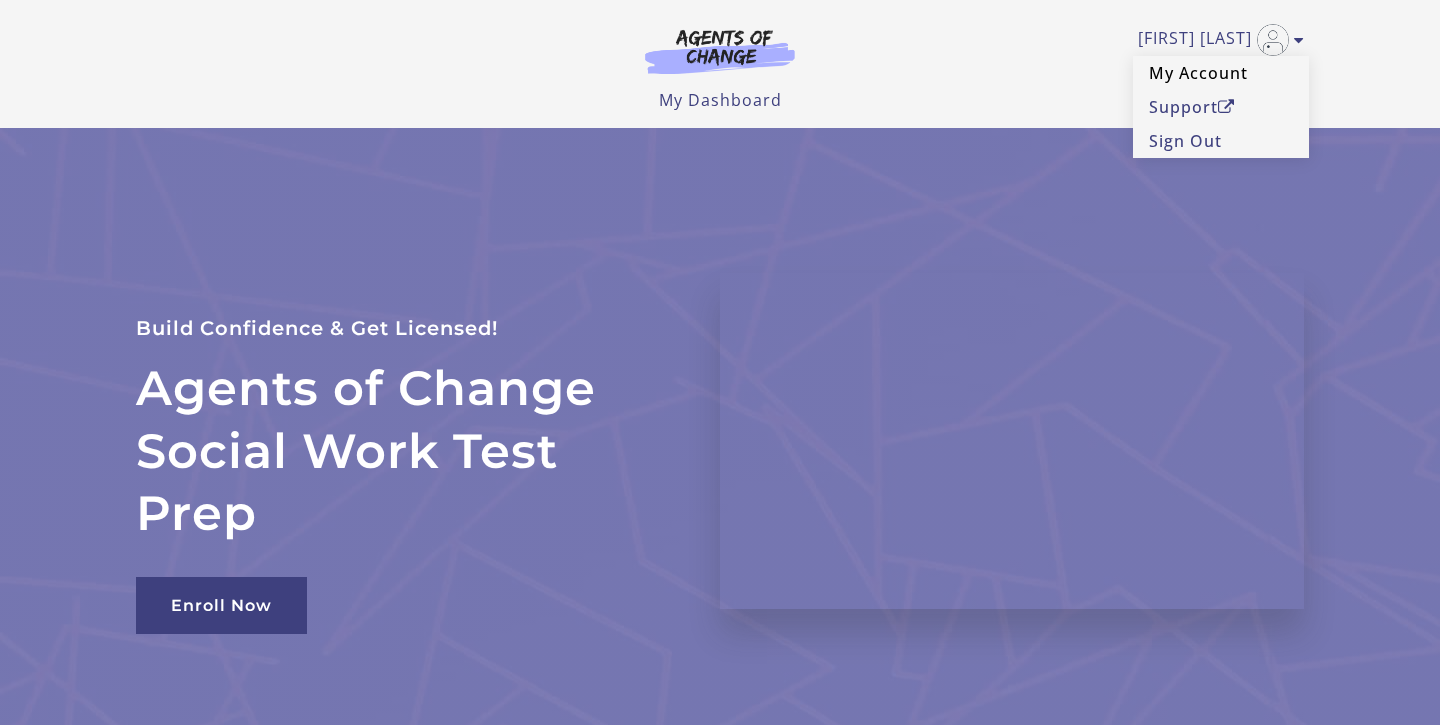 click on "My Account" at bounding box center (1221, 73) 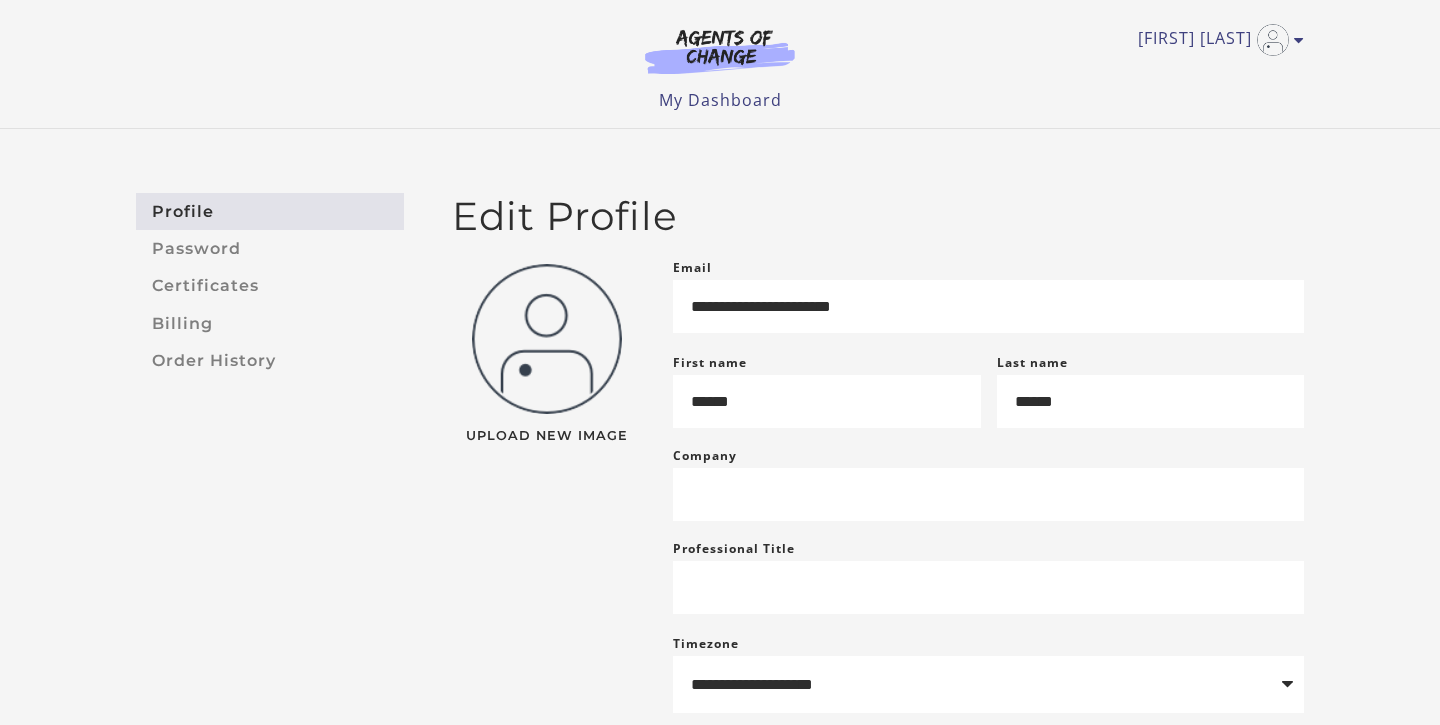scroll, scrollTop: 0, scrollLeft: 0, axis: both 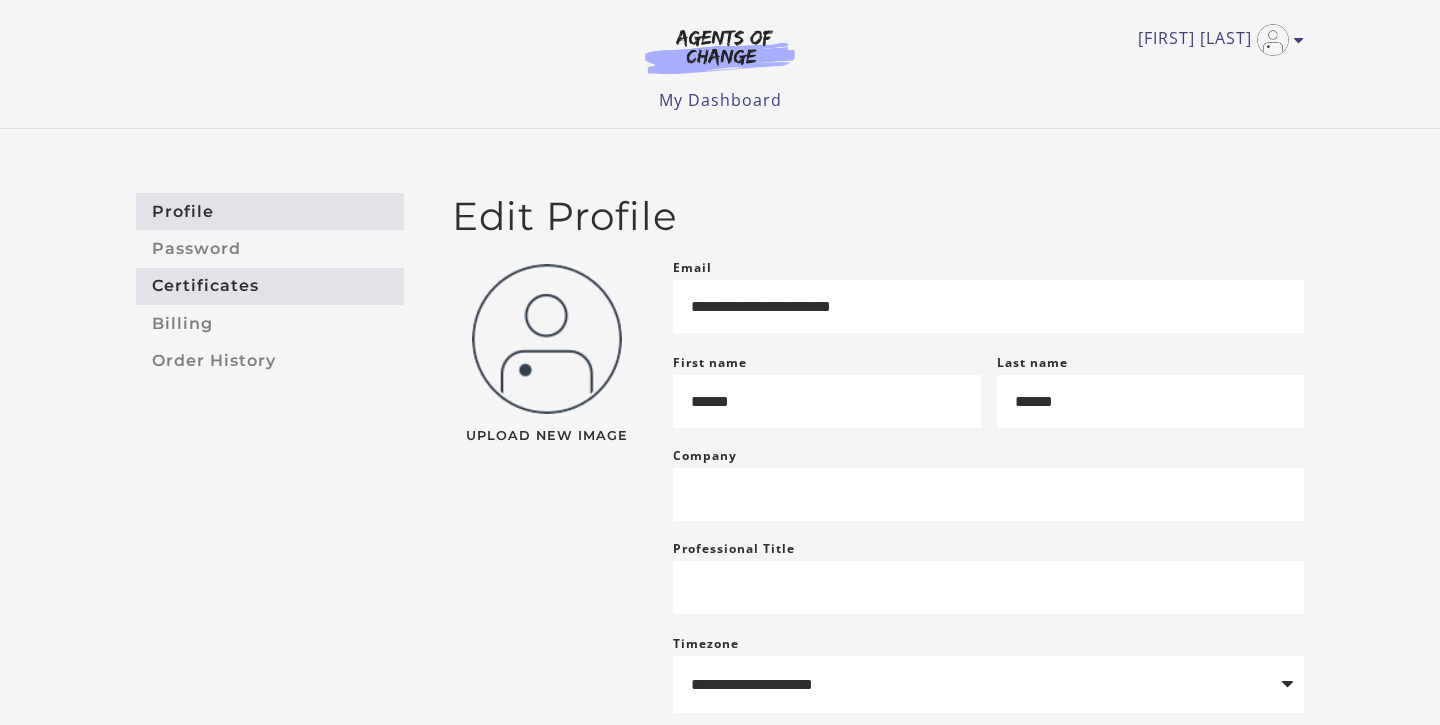 click on "Certificates" at bounding box center (270, 286) 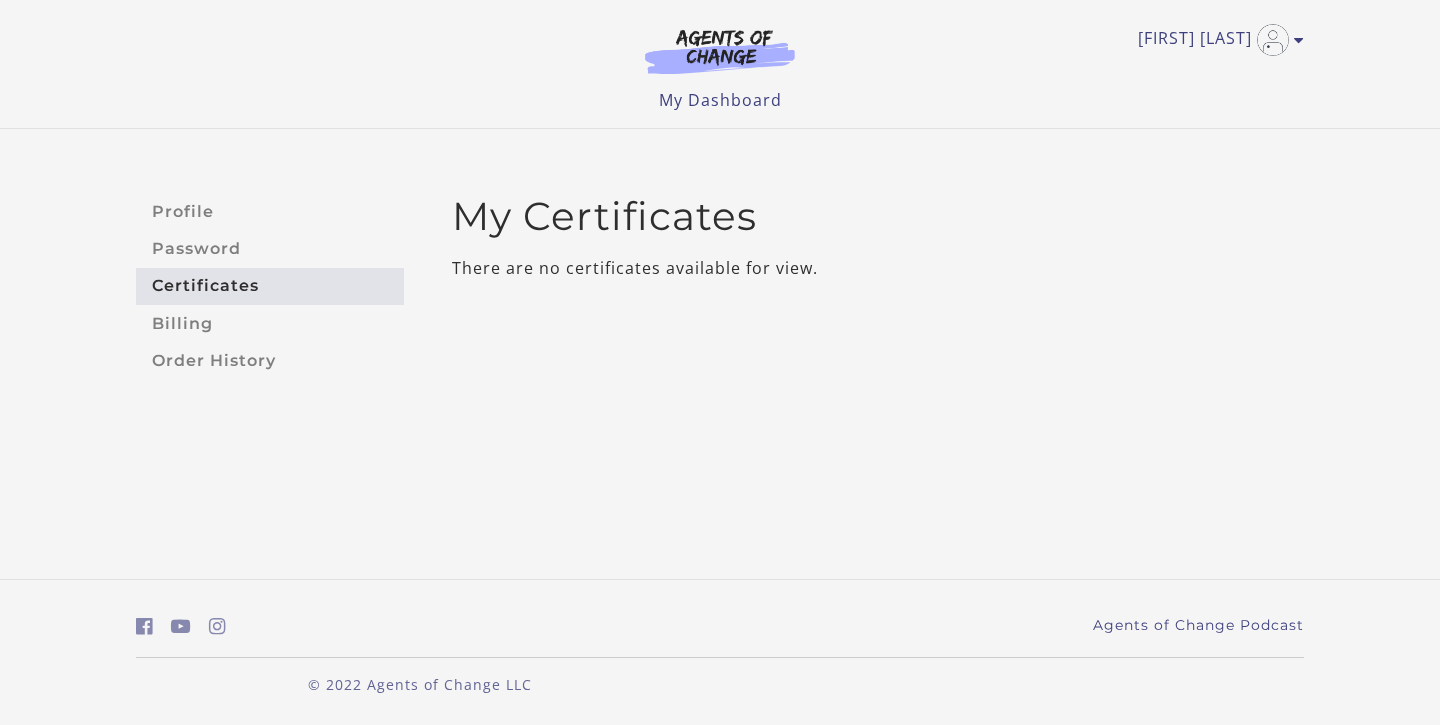 scroll, scrollTop: 0, scrollLeft: 0, axis: both 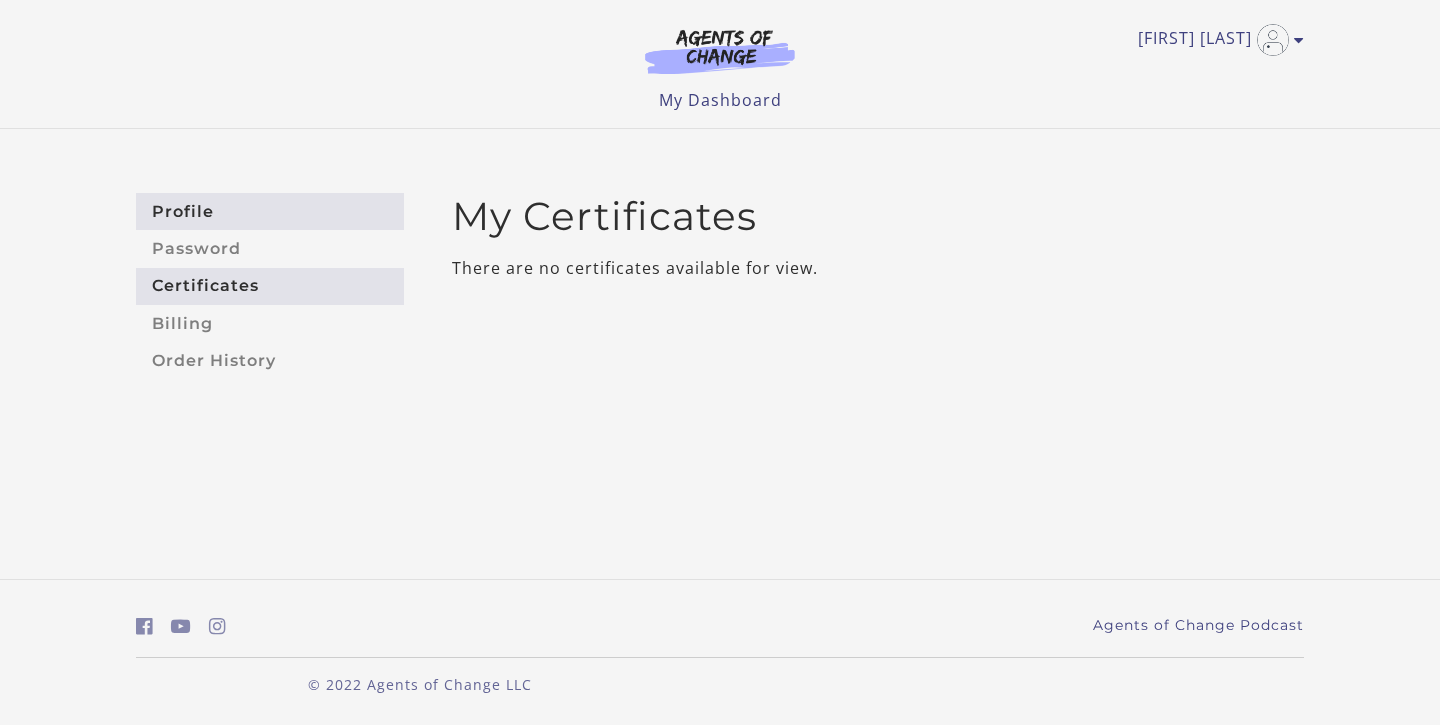 click on "Profile" at bounding box center [270, 211] 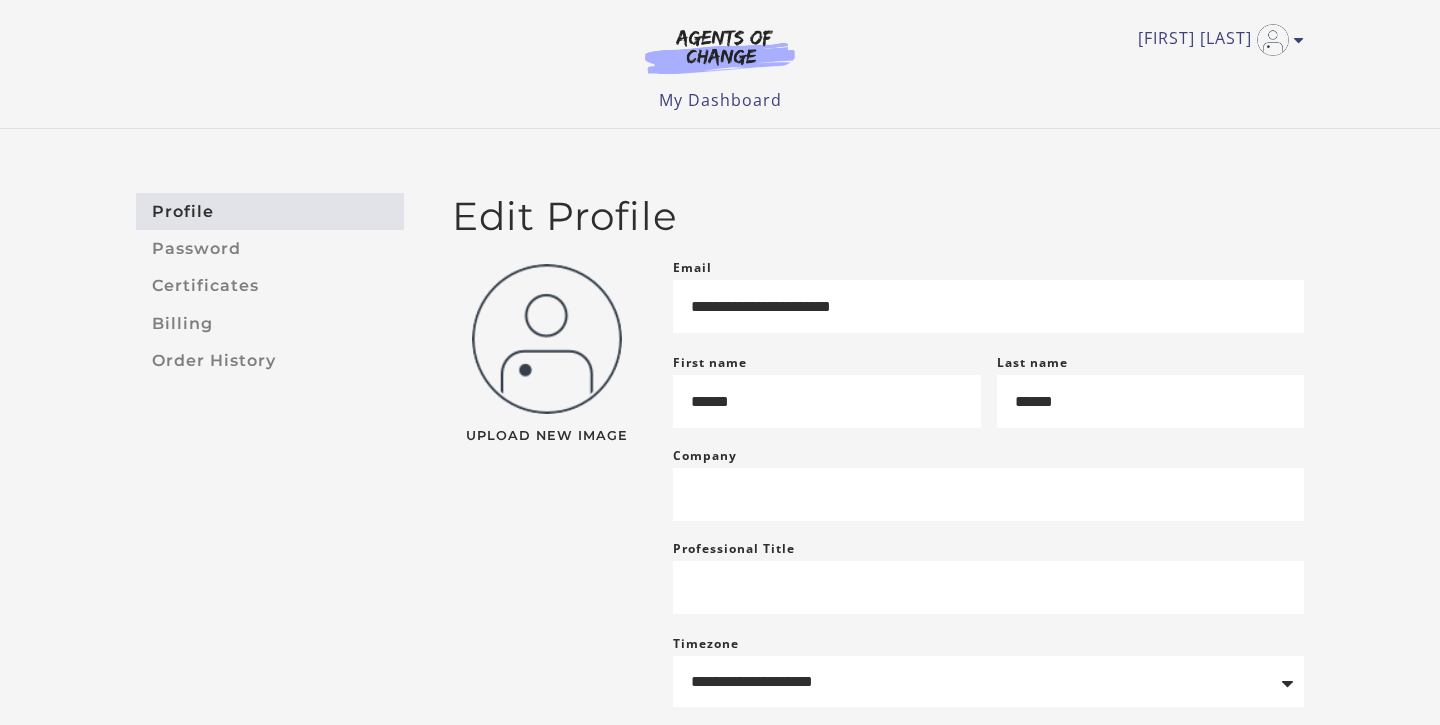 scroll, scrollTop: 0, scrollLeft: 0, axis: both 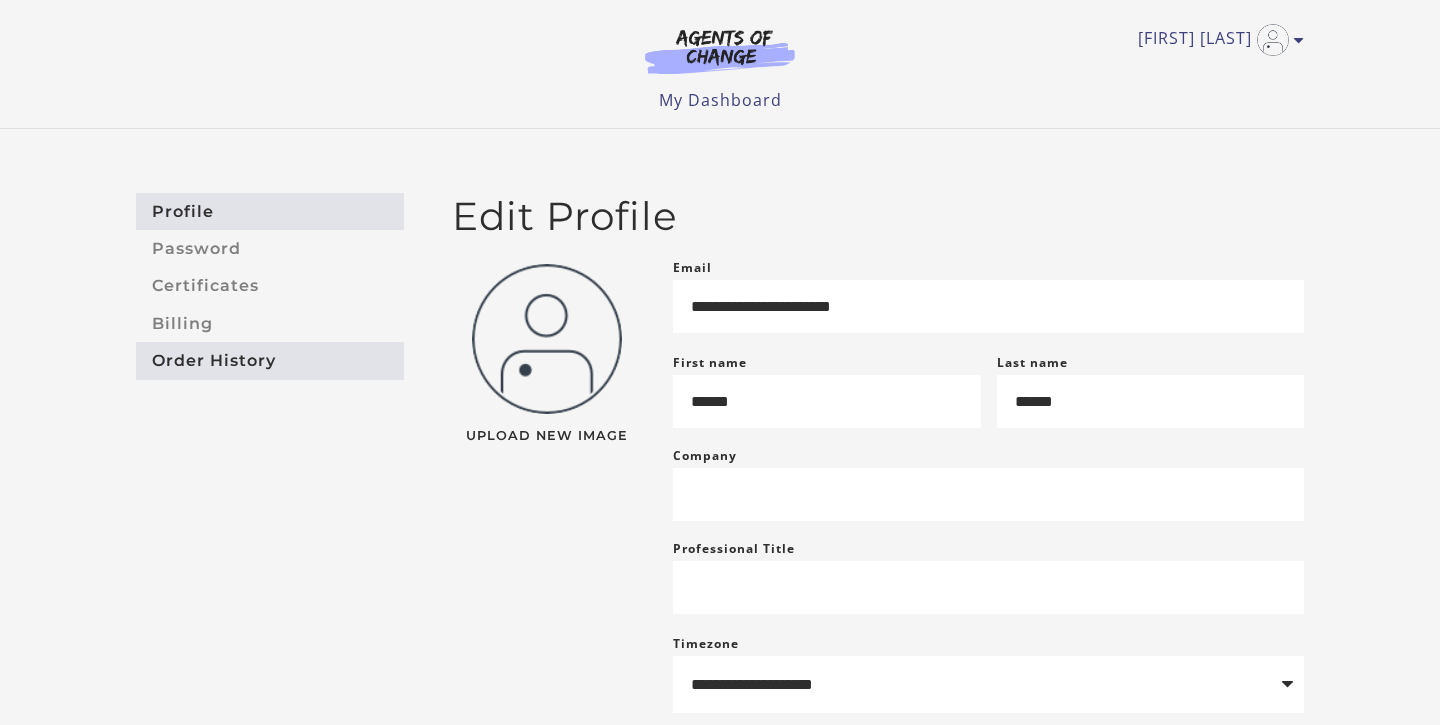 click on "Order History" at bounding box center [270, 360] 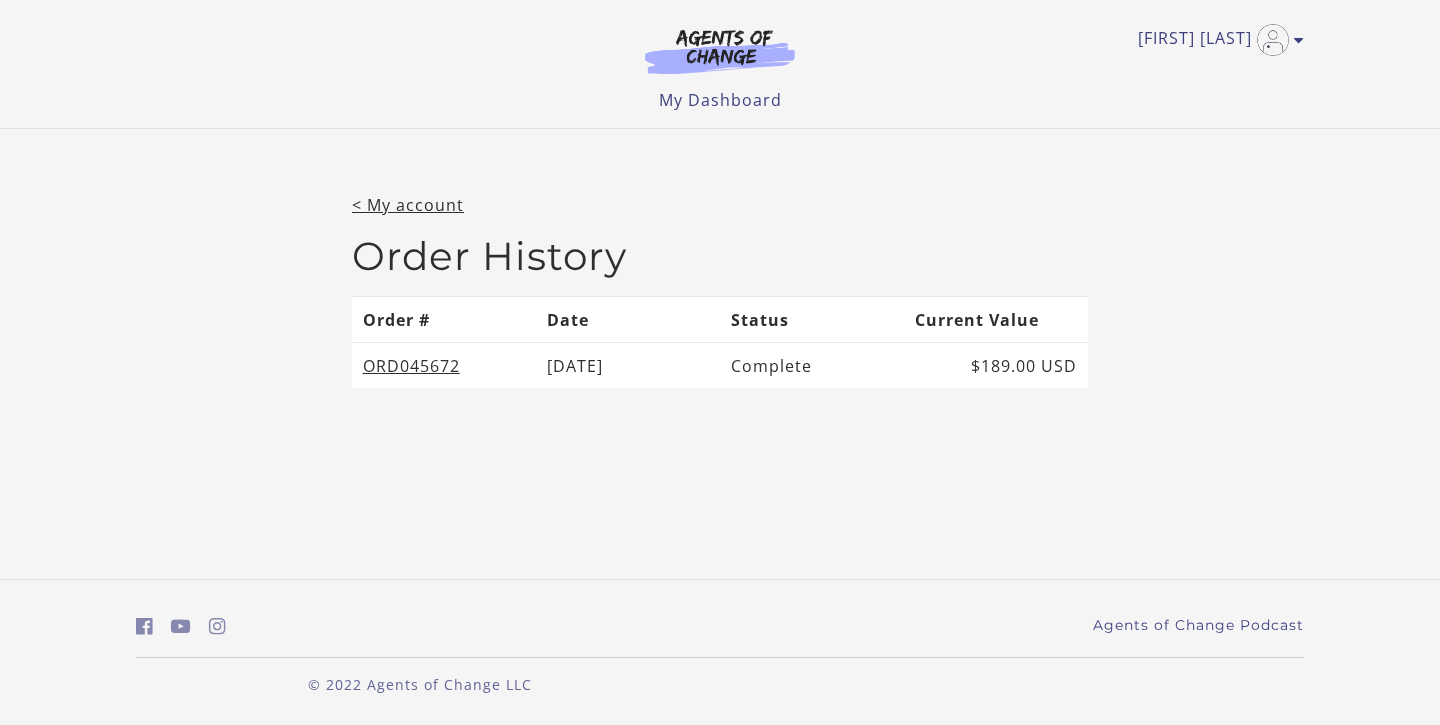 scroll, scrollTop: 0, scrollLeft: 0, axis: both 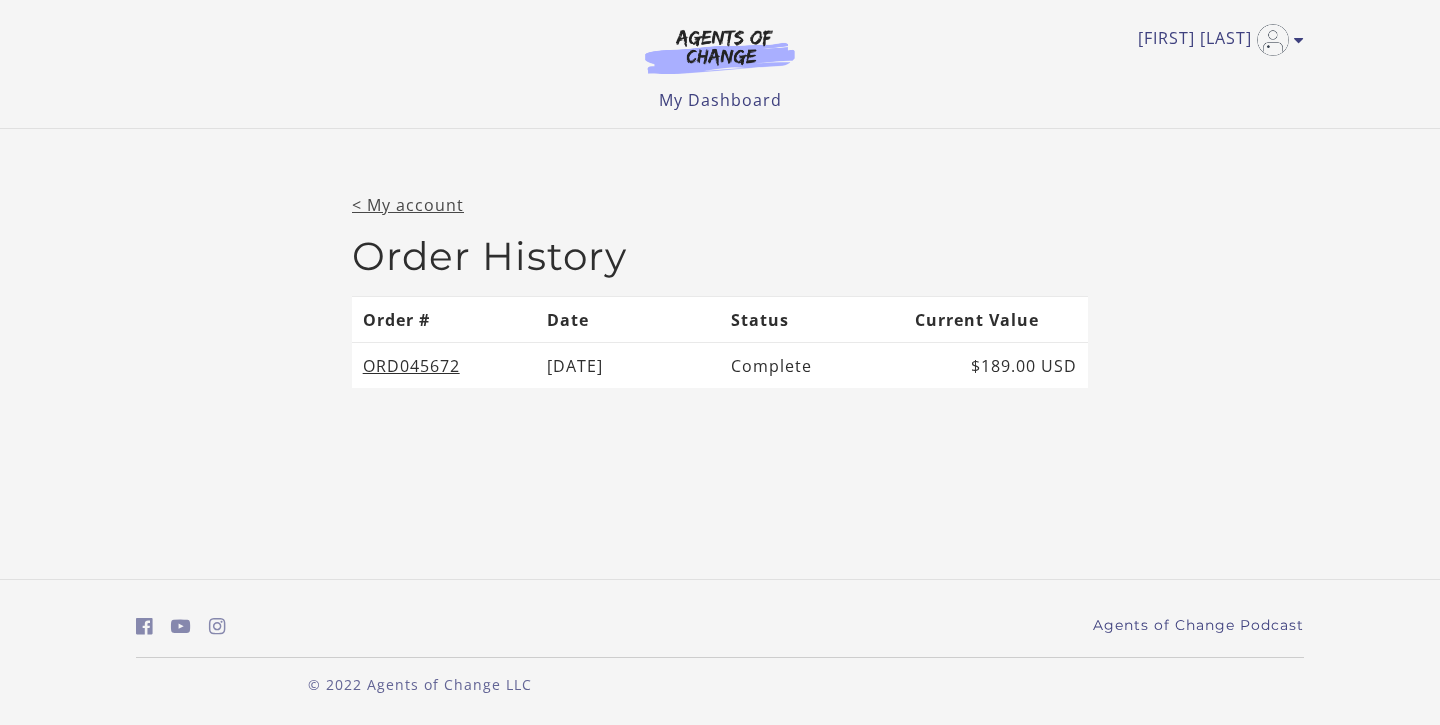click on "< My account" at bounding box center [408, 205] 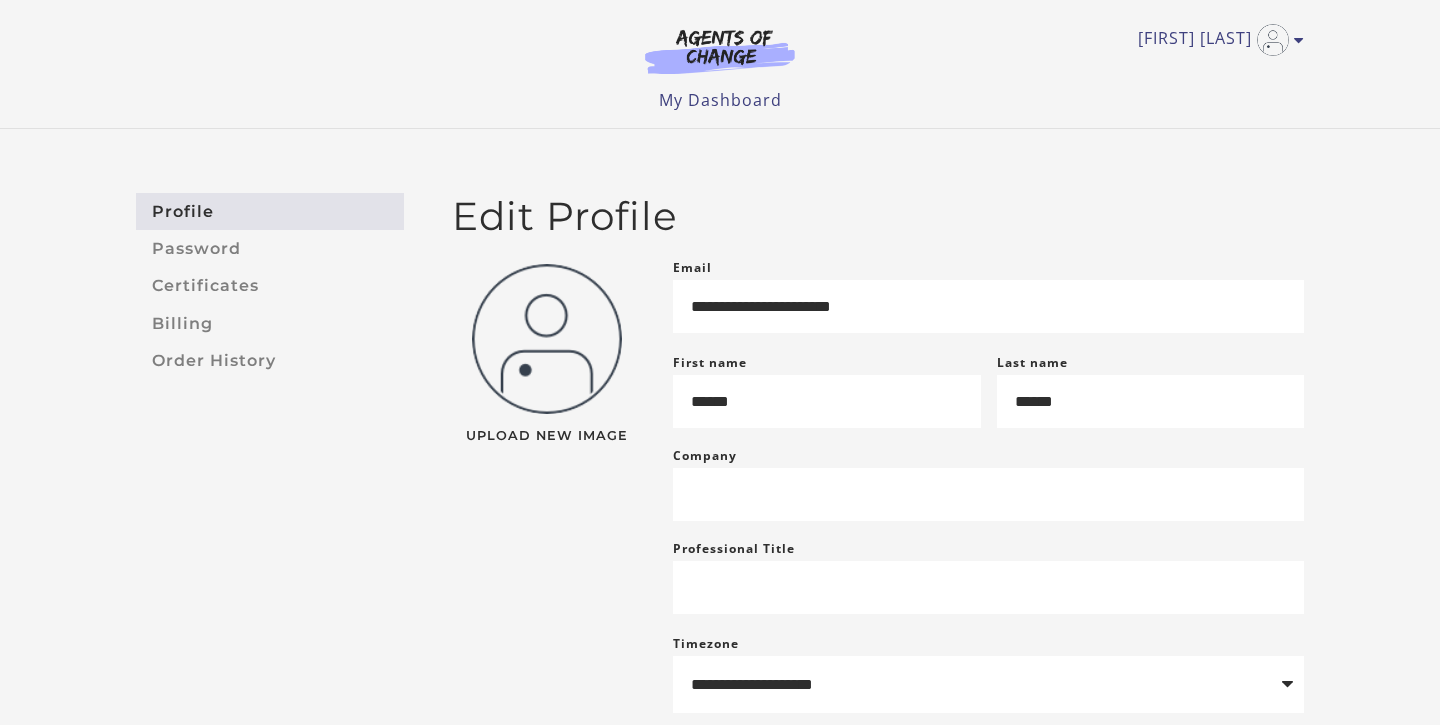 scroll, scrollTop: 0, scrollLeft: 0, axis: both 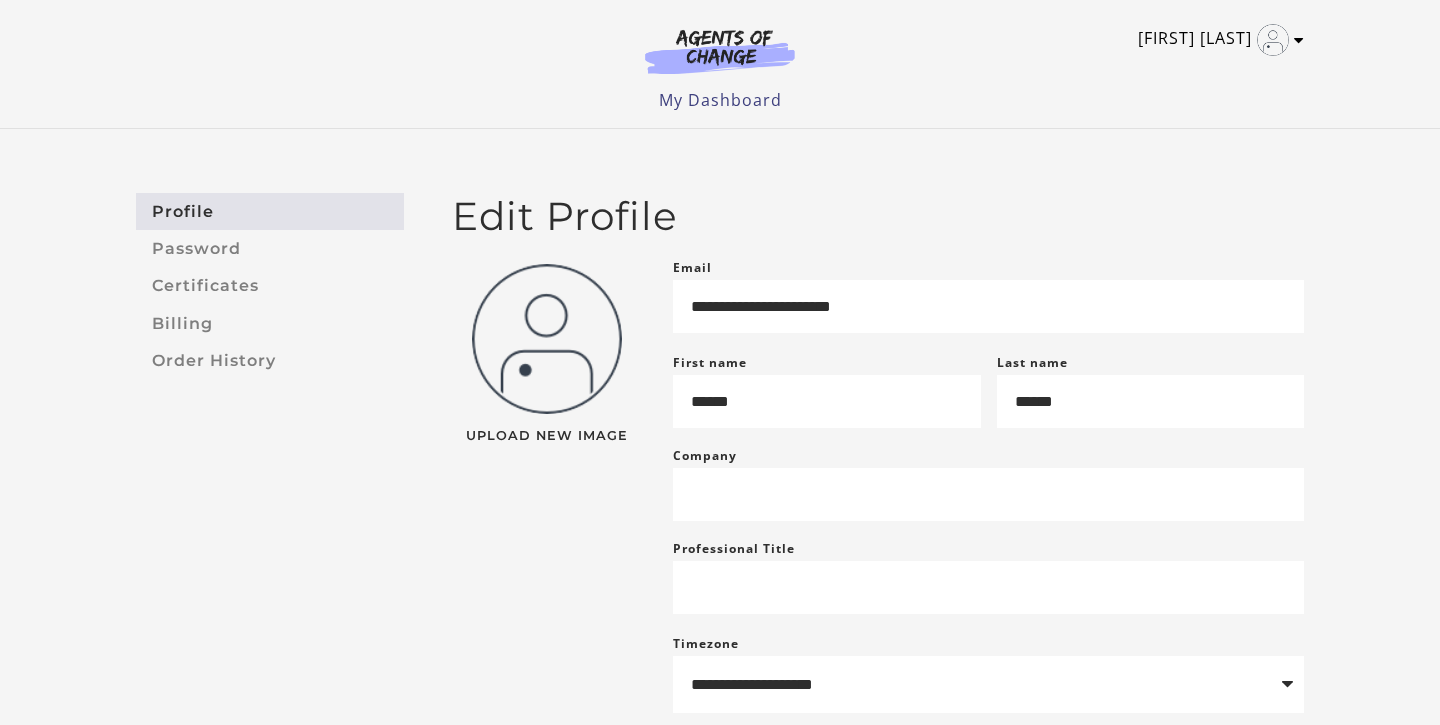 click at bounding box center [1273, 40] 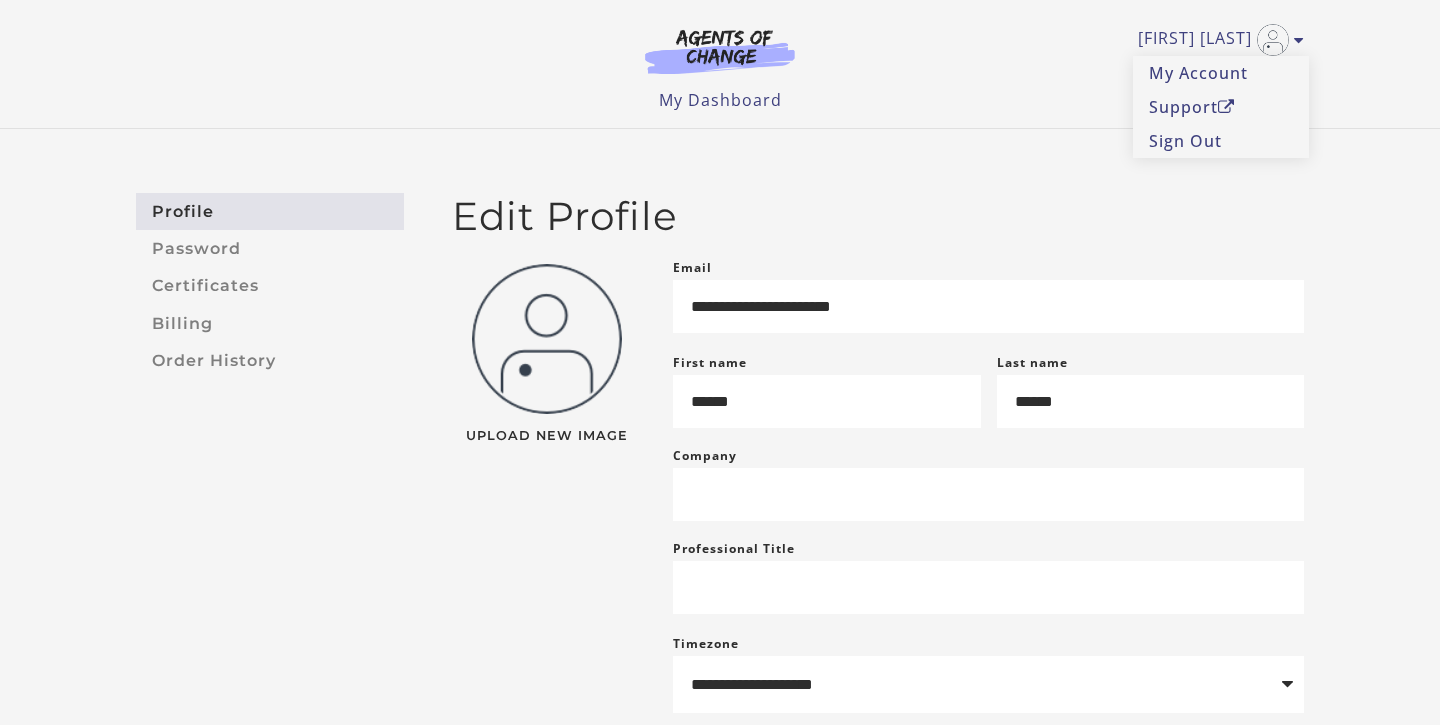 click on "Edit Profile" at bounding box center (878, 216) 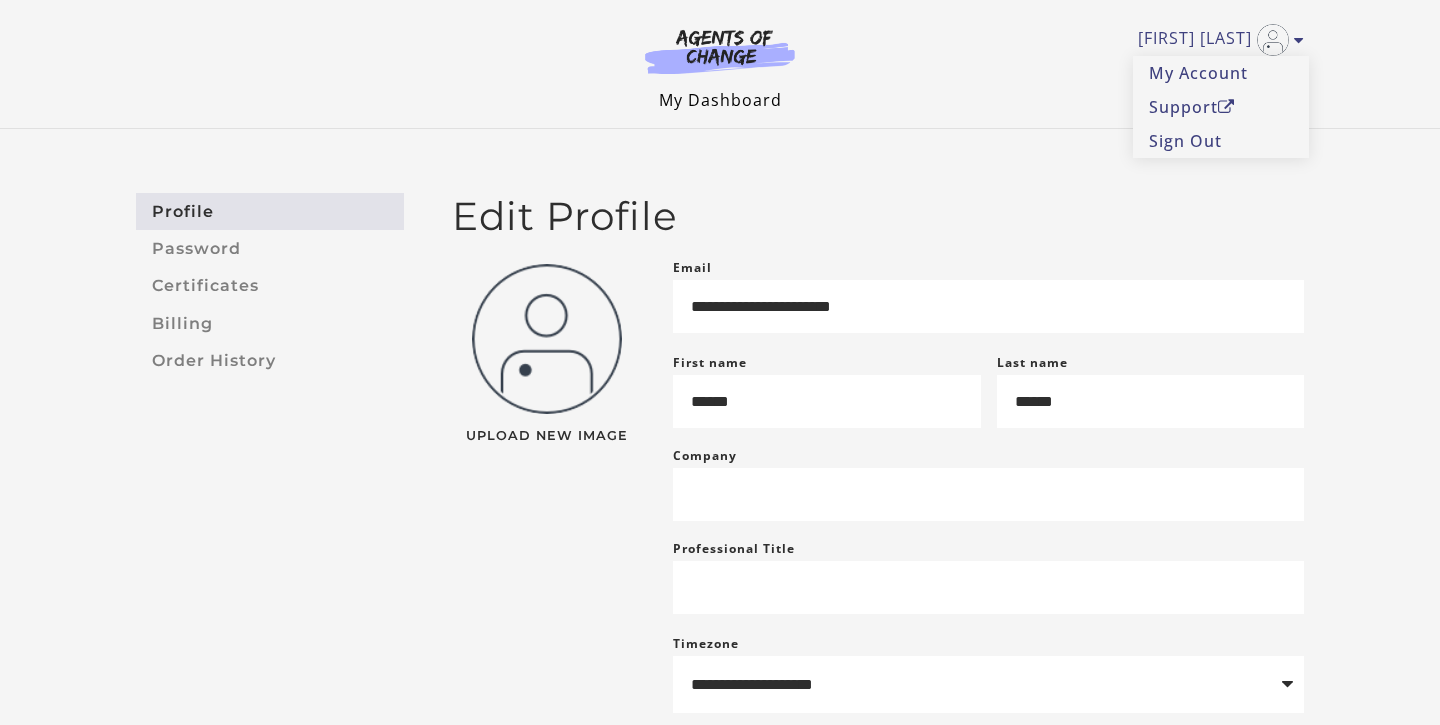 click on "My Dashboard" at bounding box center (720, 100) 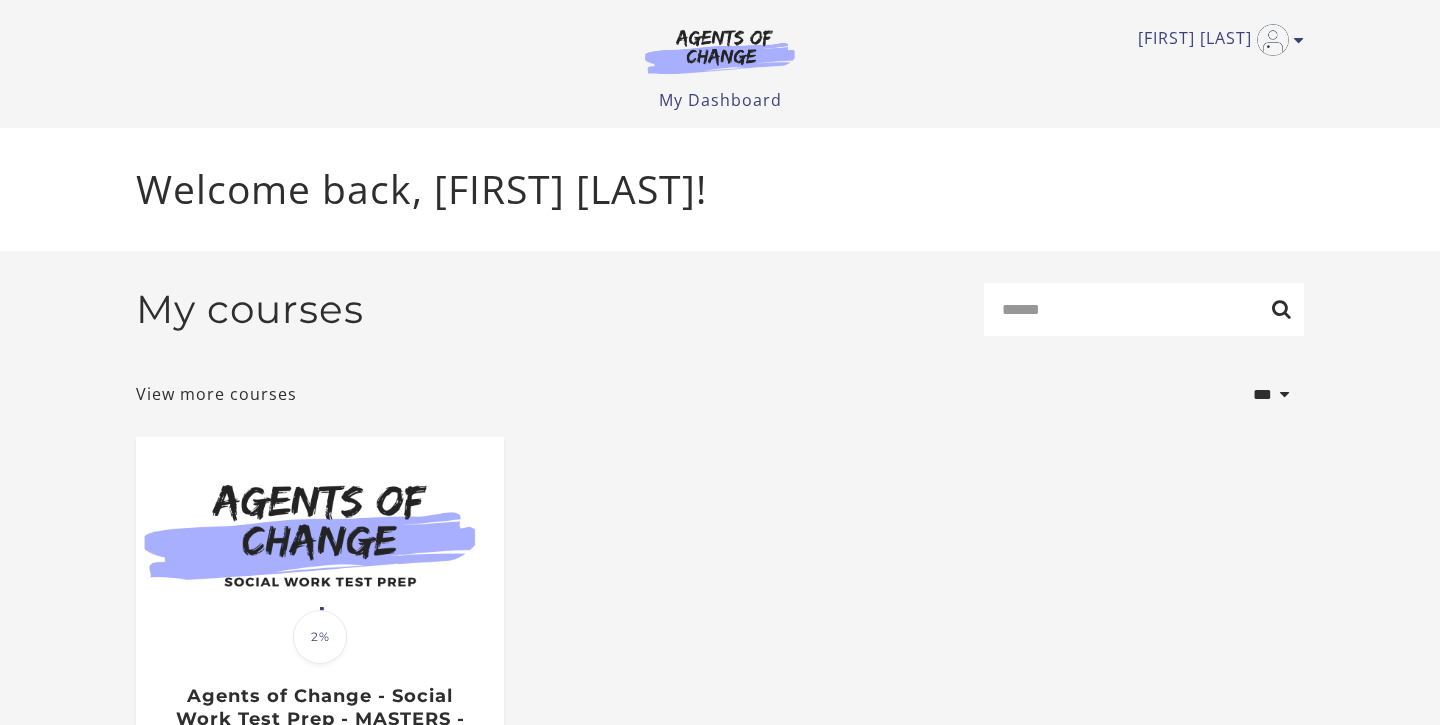 scroll, scrollTop: 0, scrollLeft: 0, axis: both 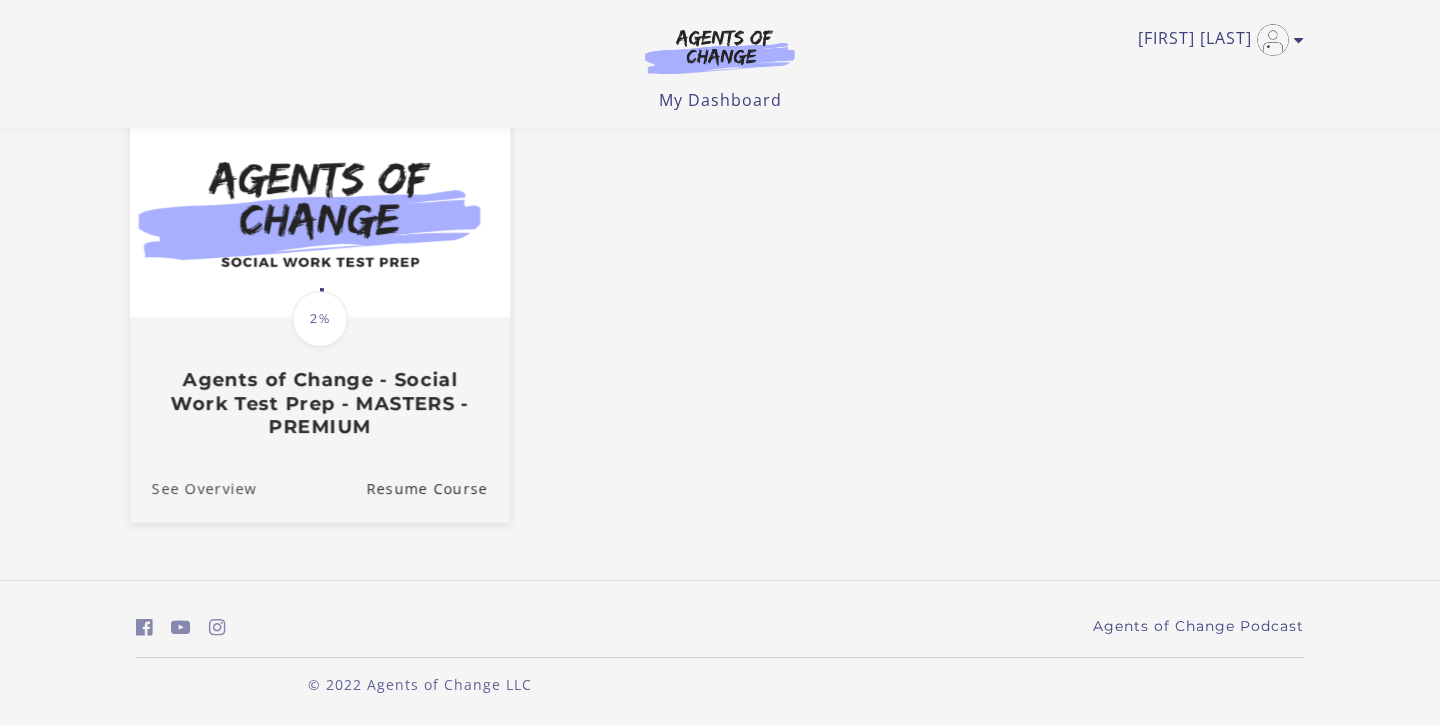 click on "See Overview" at bounding box center (193, 488) 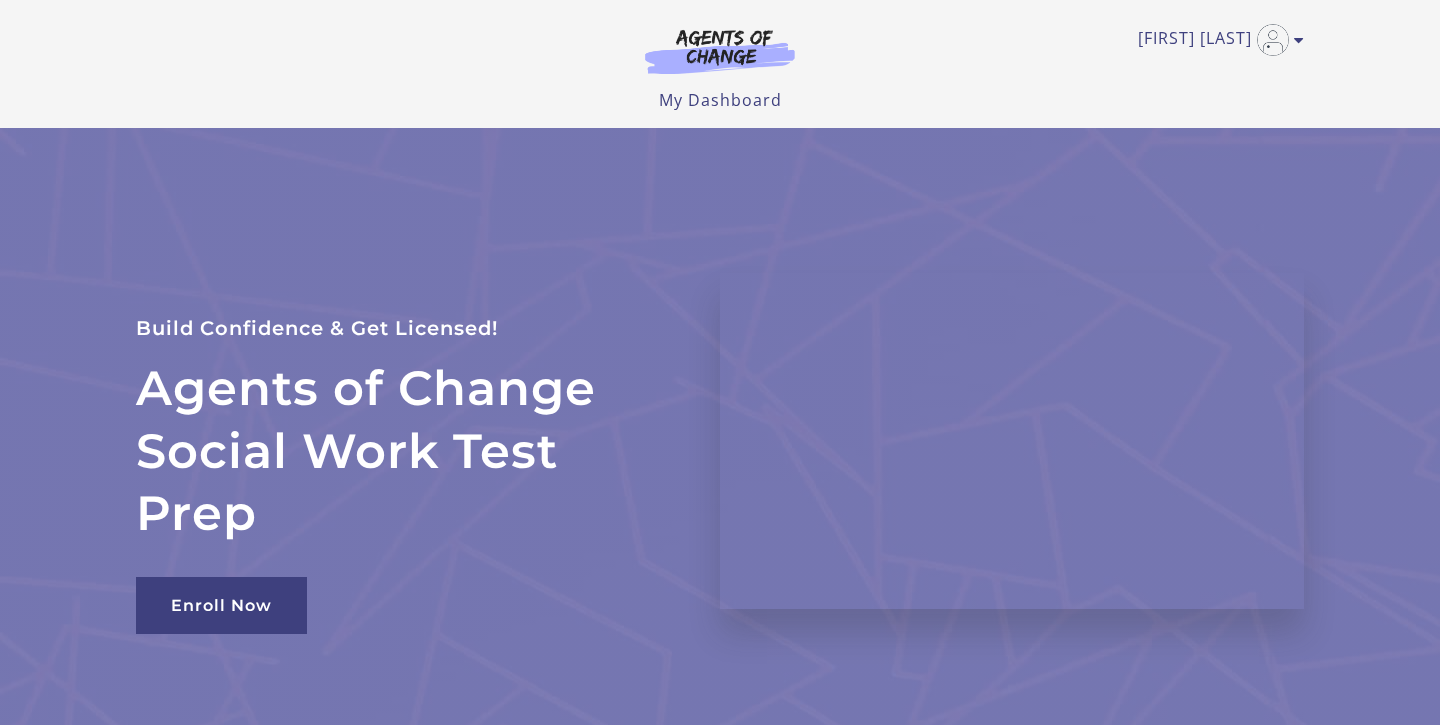 scroll, scrollTop: 0, scrollLeft: 0, axis: both 